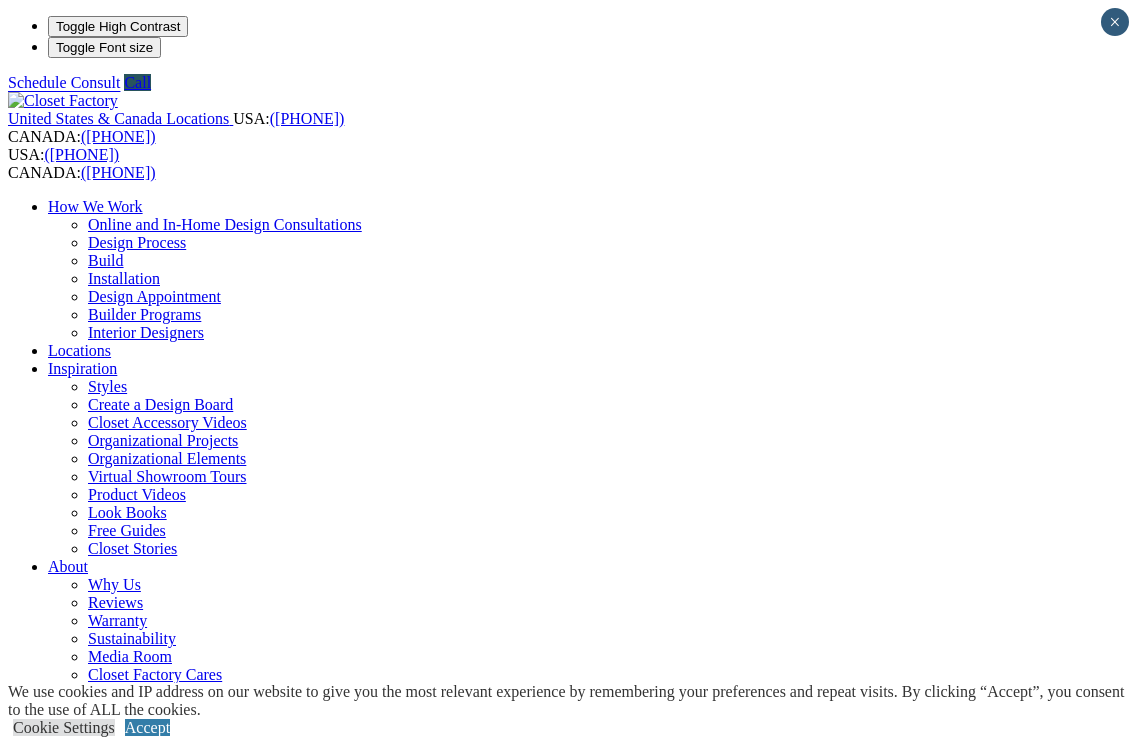 scroll, scrollTop: 0, scrollLeft: 0, axis: both 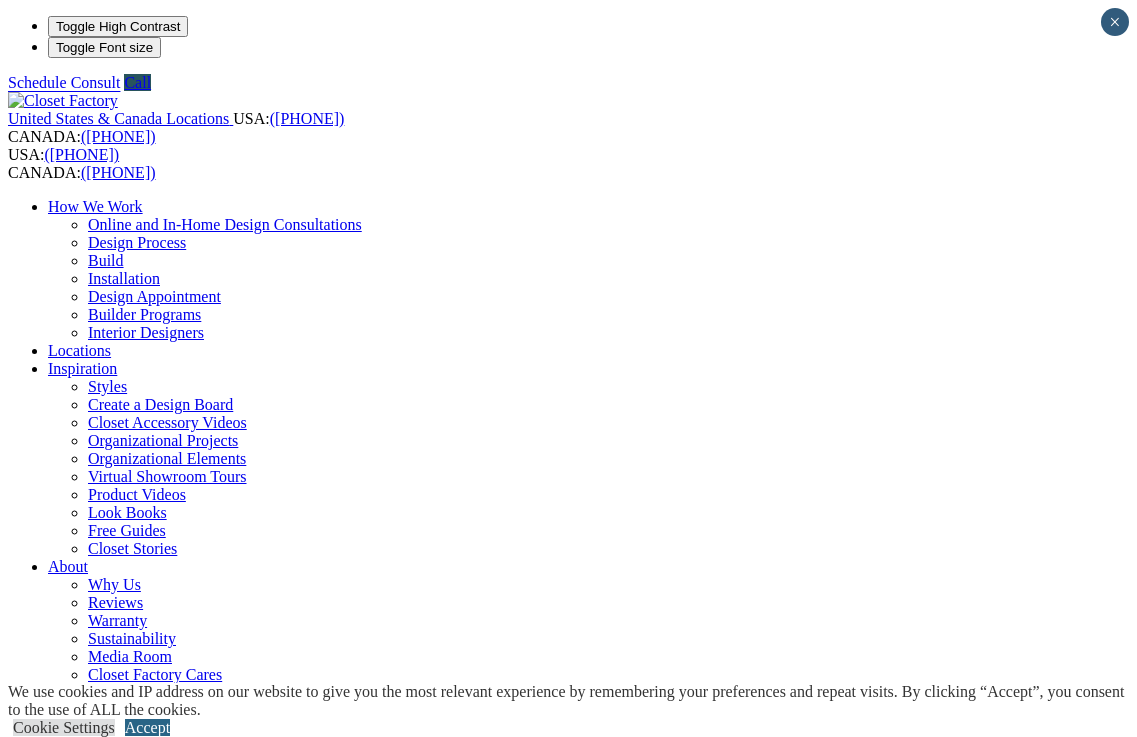 click on "Accept" at bounding box center [147, 727] 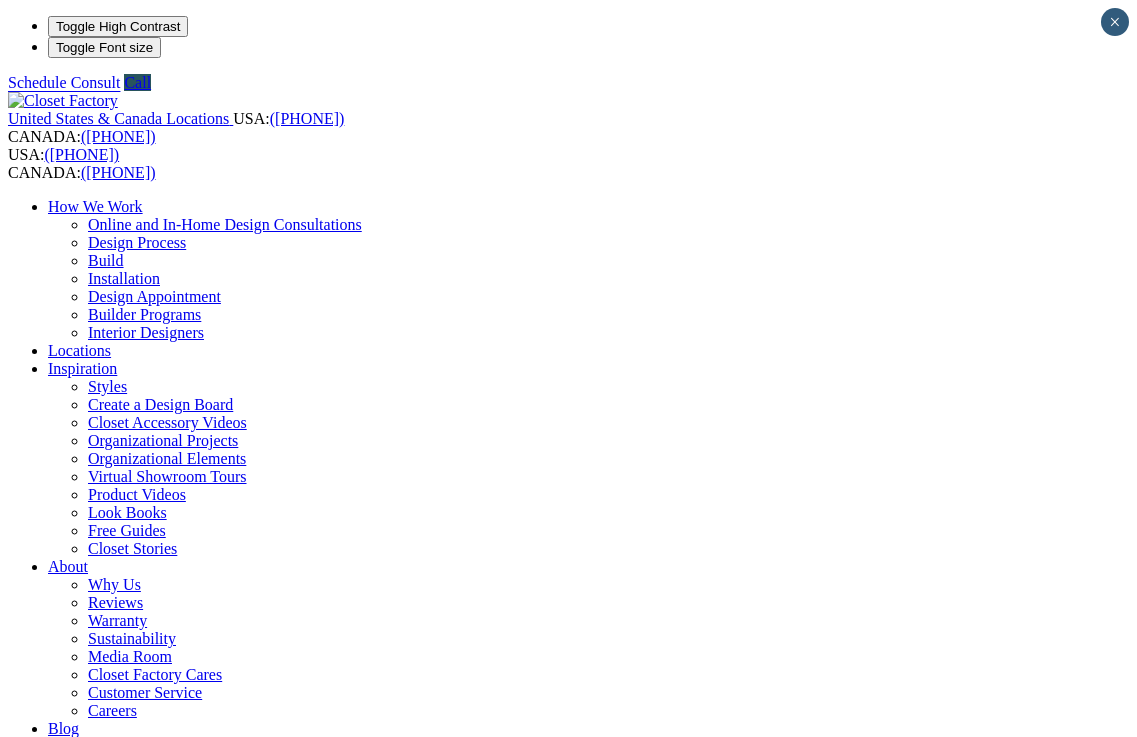 click on "Home Office" at bounding box center (90, 994) 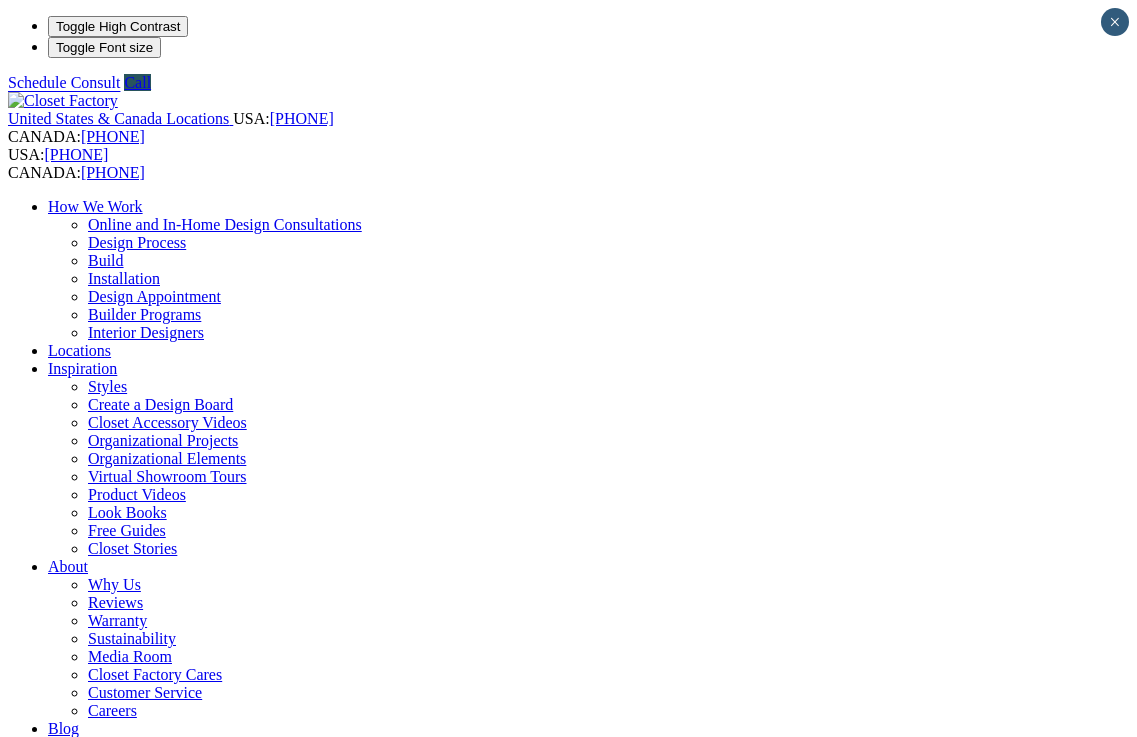 scroll, scrollTop: 0, scrollLeft: 0, axis: both 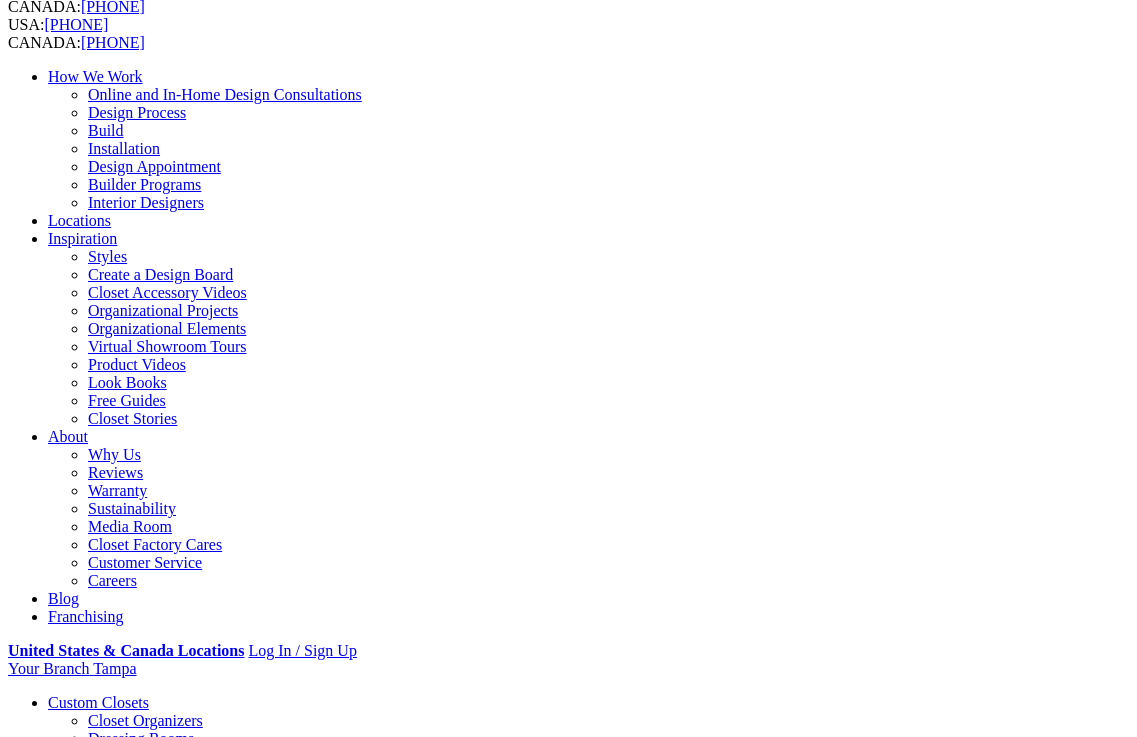 click on "Home Offices
With today’s work-from-home lifestyle, home offices have become a necessary refuge for productivity. You and your designer will focus on your needs now and in the future." at bounding box center (-3972, 2147) 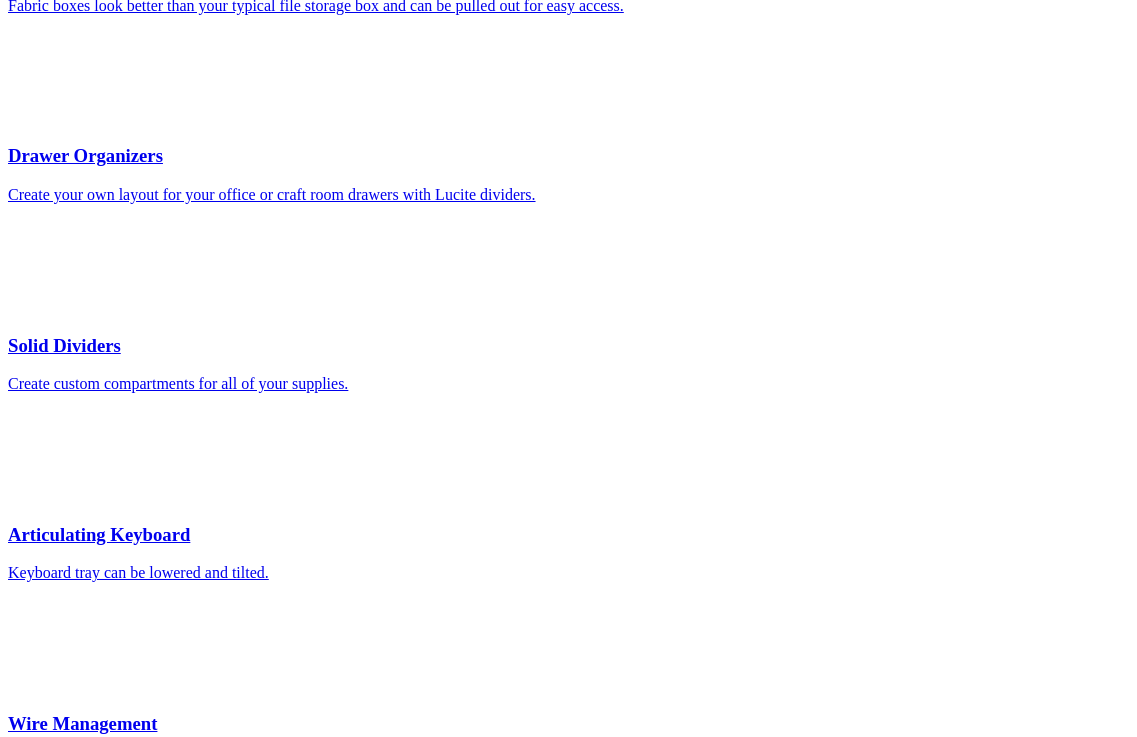 scroll, scrollTop: 5343, scrollLeft: 0, axis: vertical 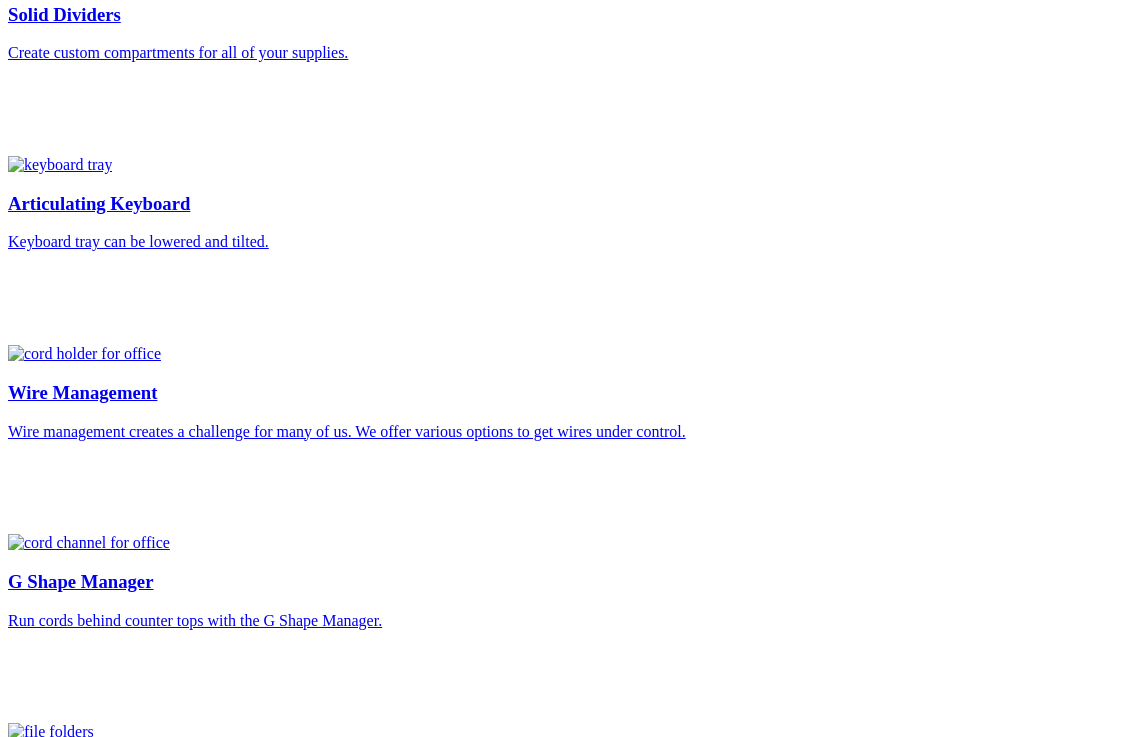 click on "Products About Organizational Projects Builders Styles Franchising Blog Privacy Policy Accessibility
Sign up to receive updates
Email (Required)" at bounding box center [568, 29924] 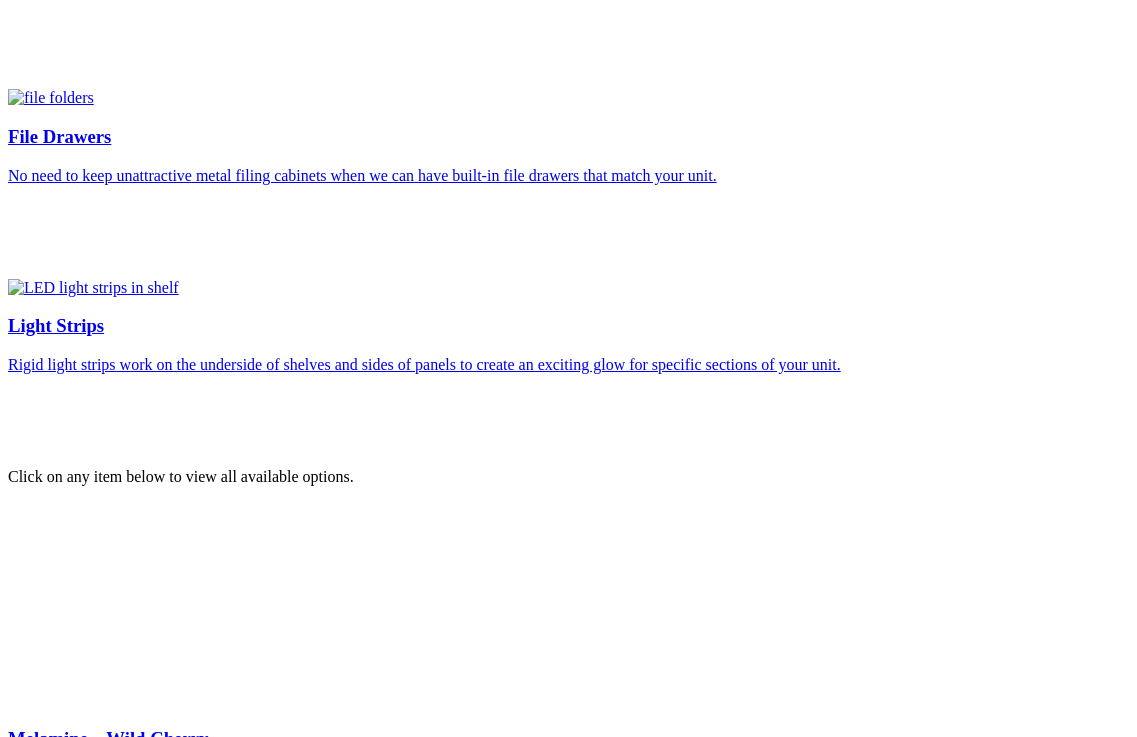 scroll, scrollTop: 5985, scrollLeft: 0, axis: vertical 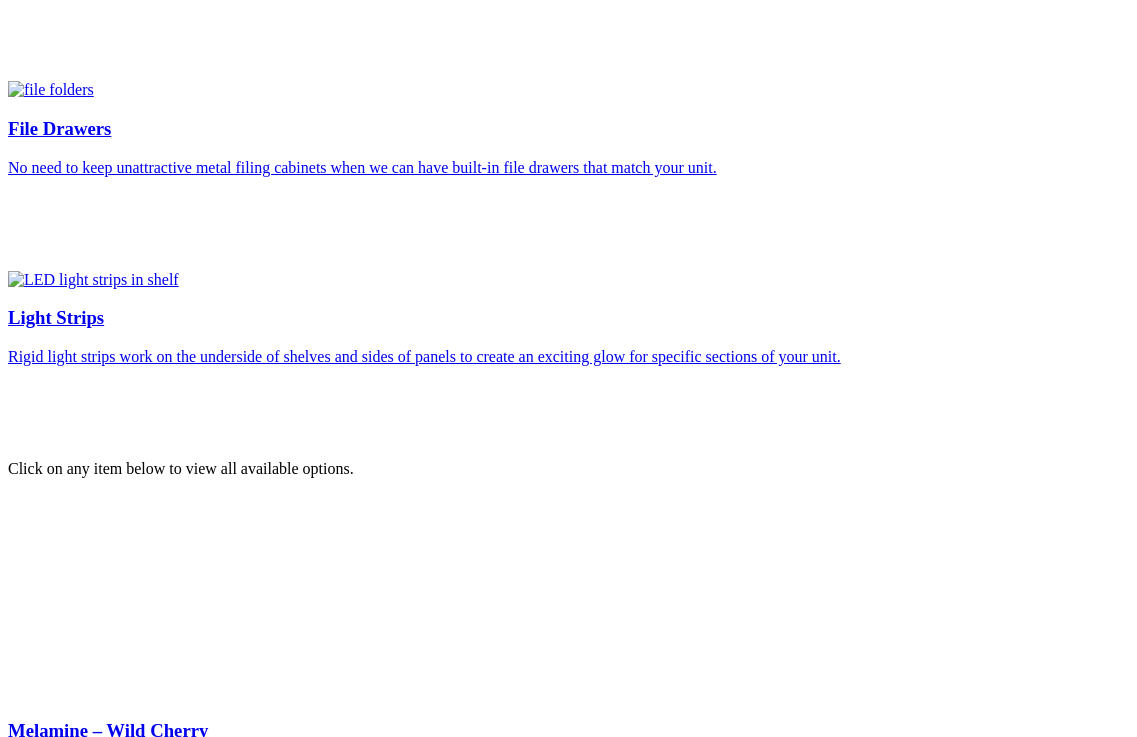 click on "Gallery" at bounding box center (111, -3432) 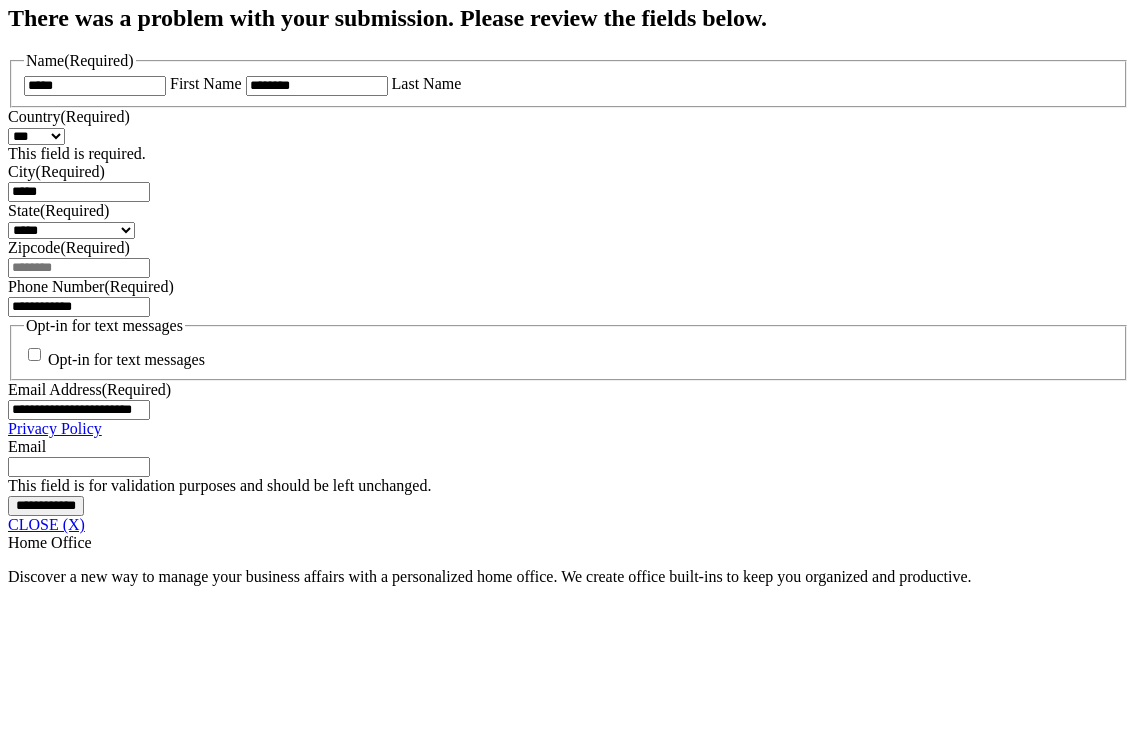 scroll, scrollTop: 1183, scrollLeft: 0, axis: vertical 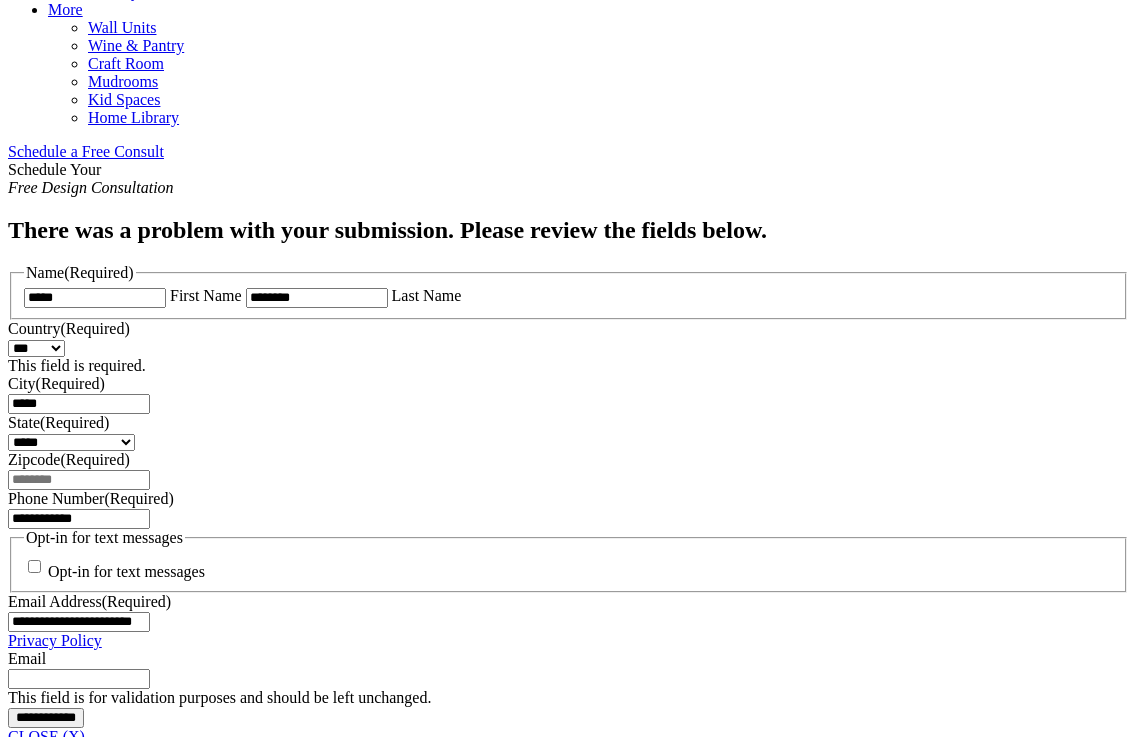 click on "**********" at bounding box center (46, 718) 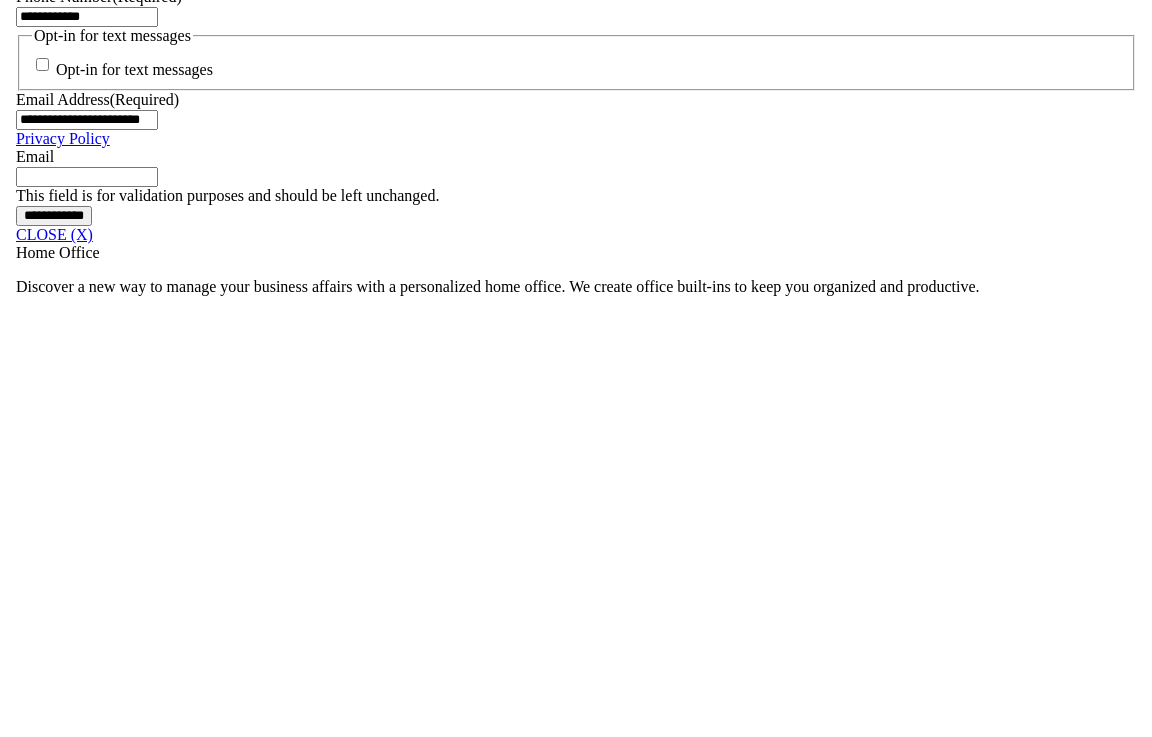 scroll, scrollTop: 1730, scrollLeft: 0, axis: vertical 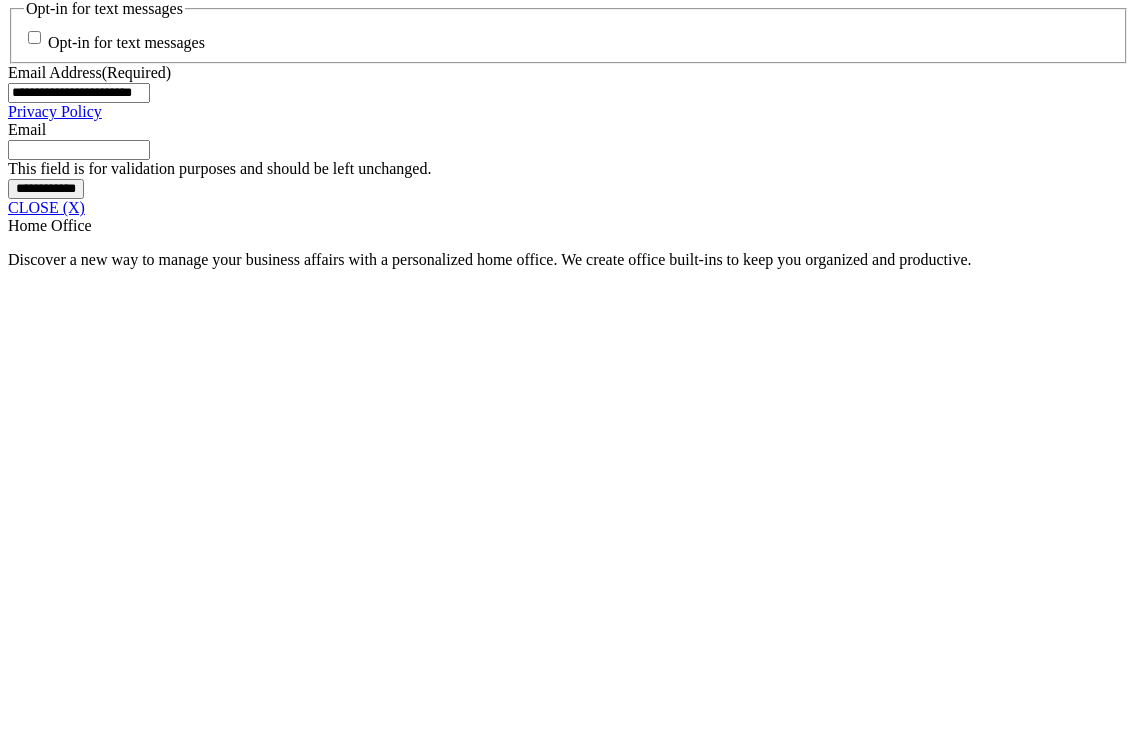 click at bounding box center (630, 2157) 